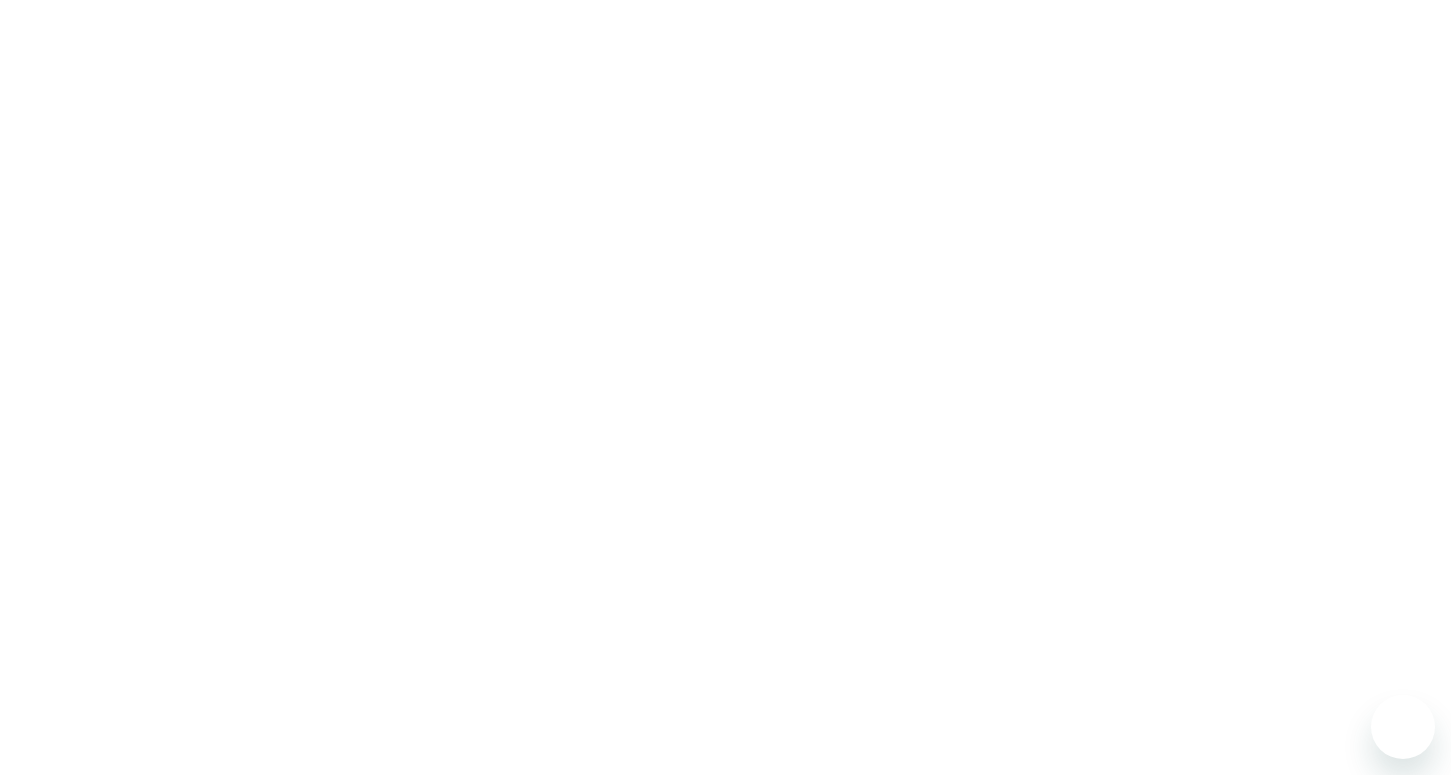 scroll, scrollTop: 0, scrollLeft: 0, axis: both 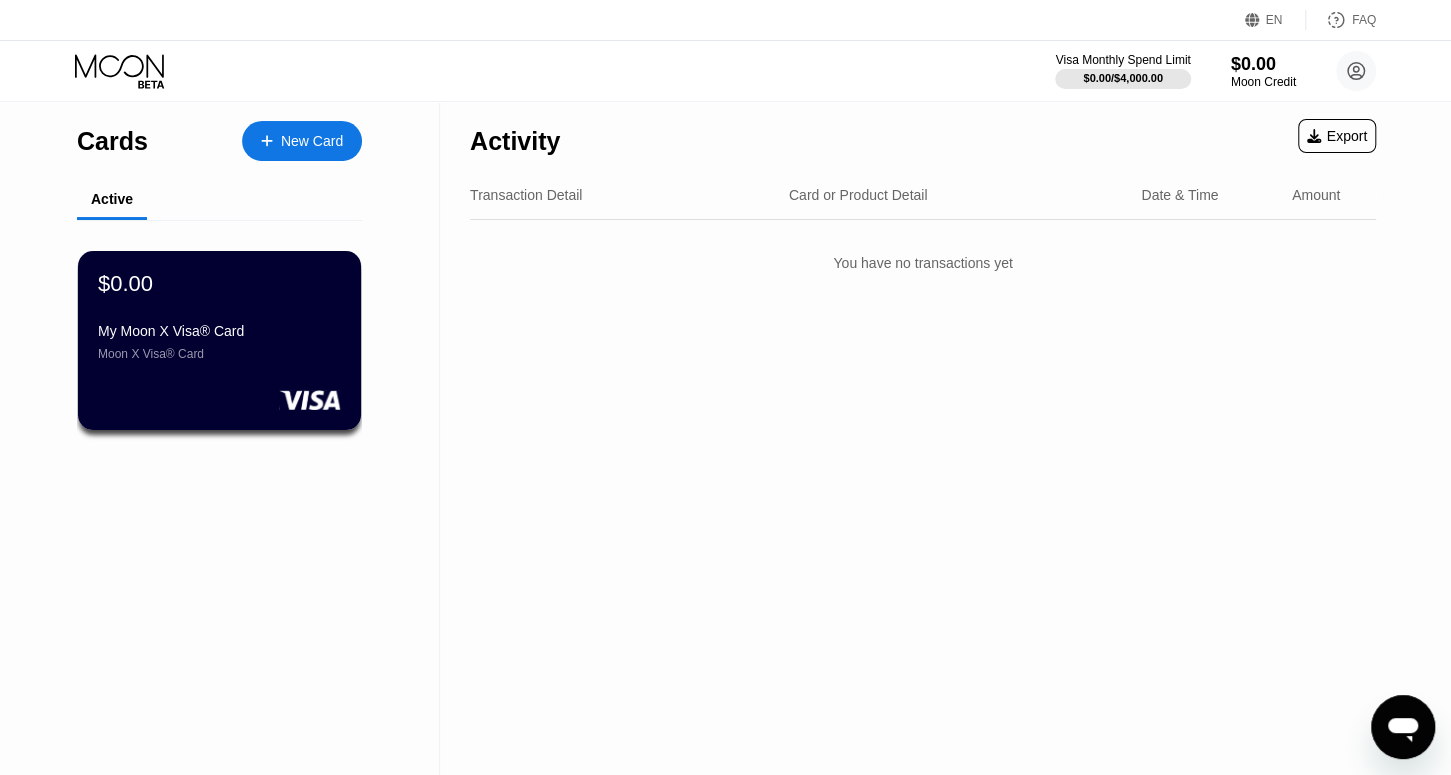 click on "My Moon X Visa® Card Moon X Visa® Card" at bounding box center (219, 342) 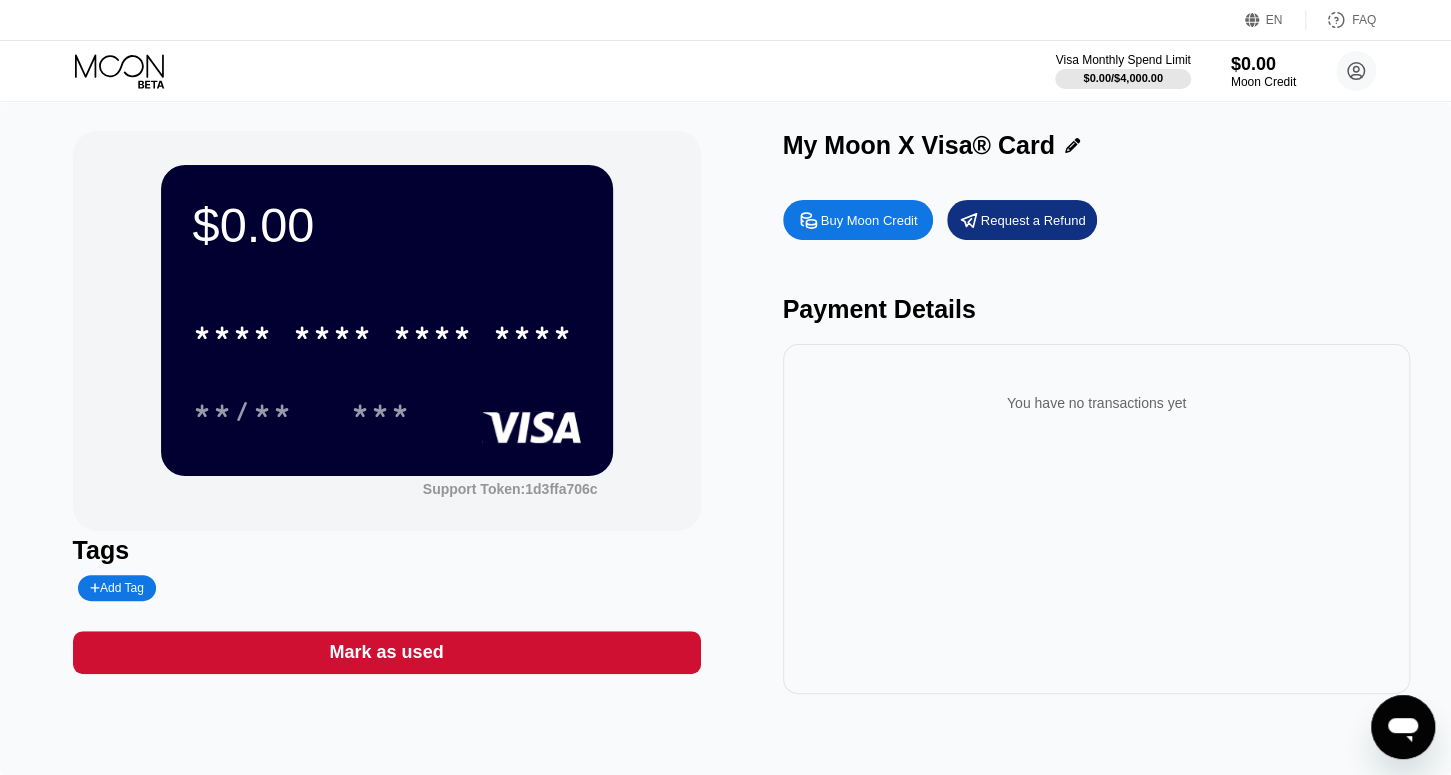 click on "Buy Moon Credit" at bounding box center (869, 220) 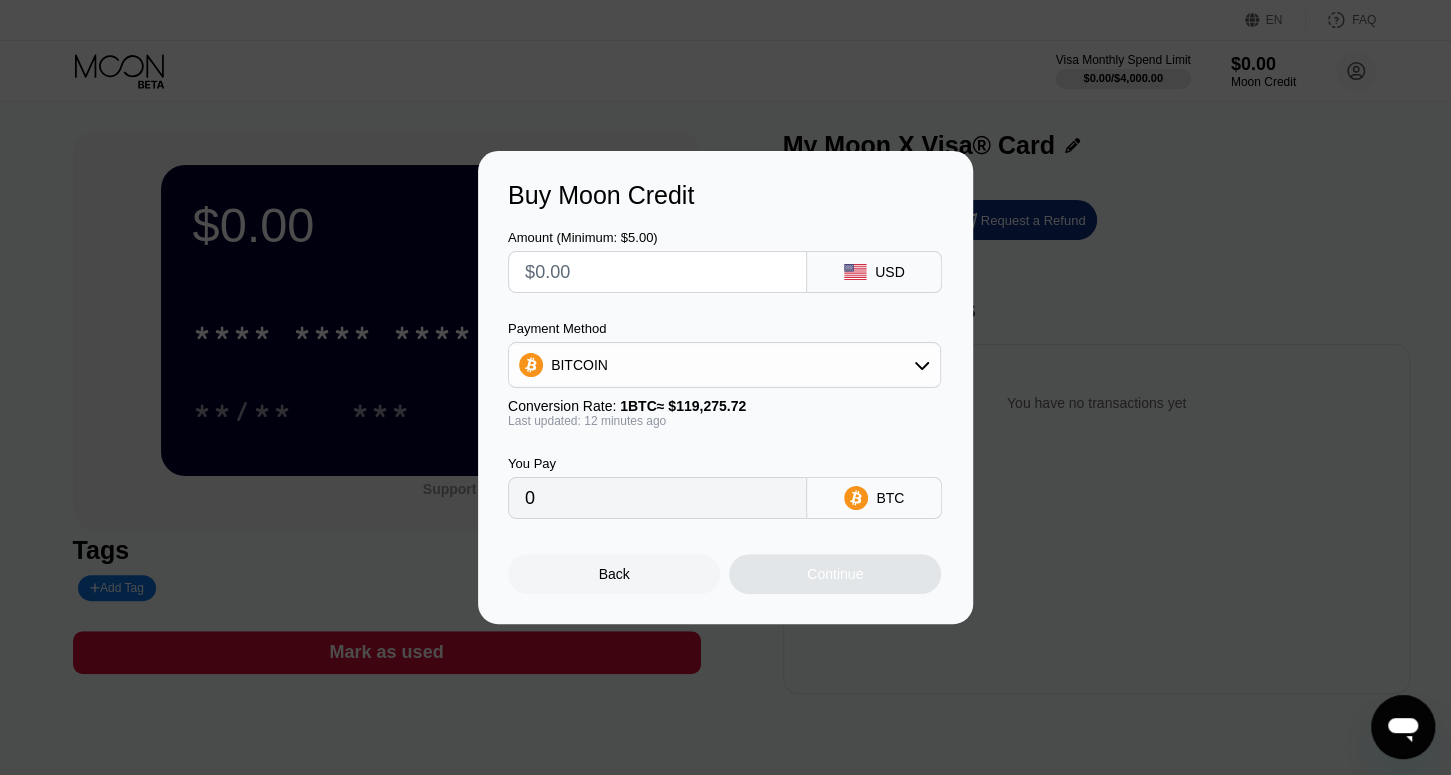 click at bounding box center [657, 272] 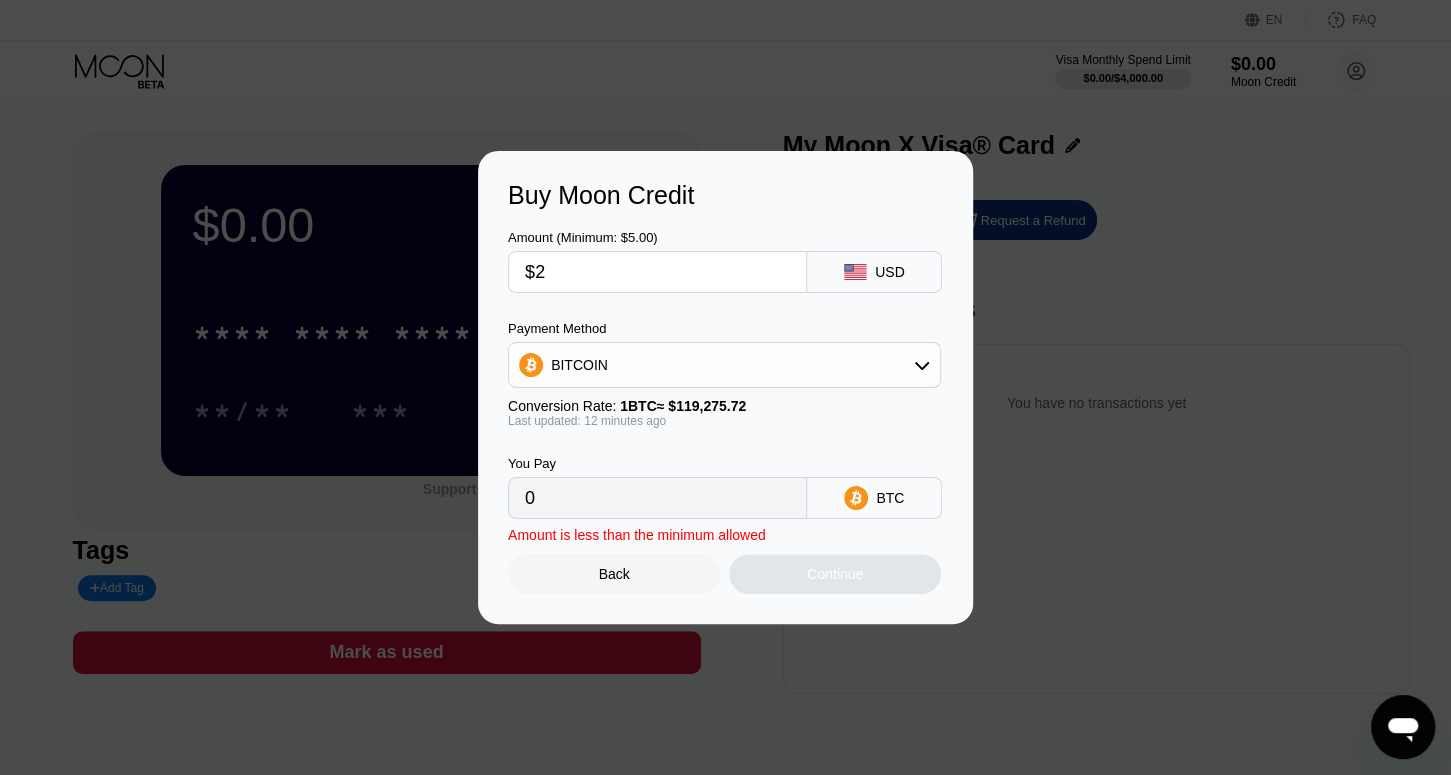 type on "0.00001679" 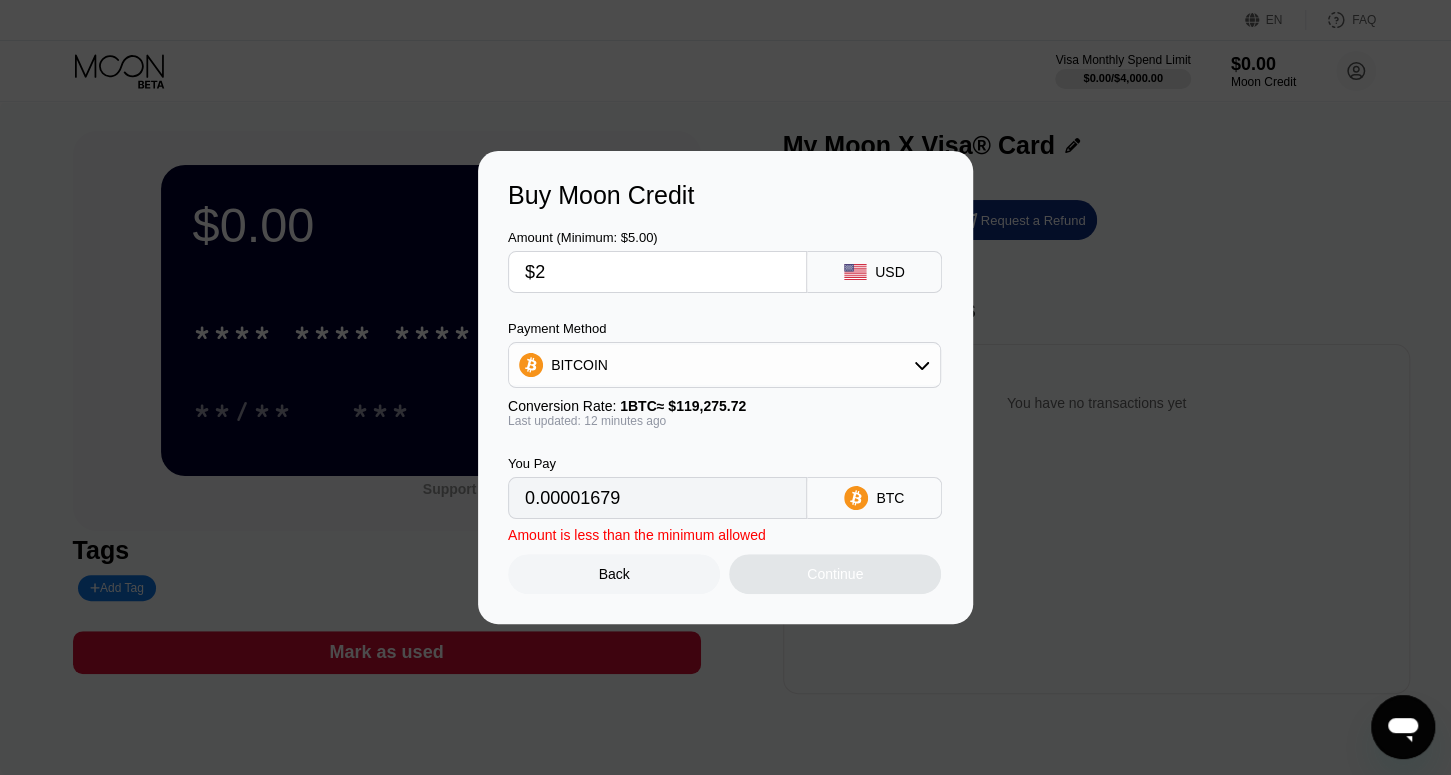 type on "$20" 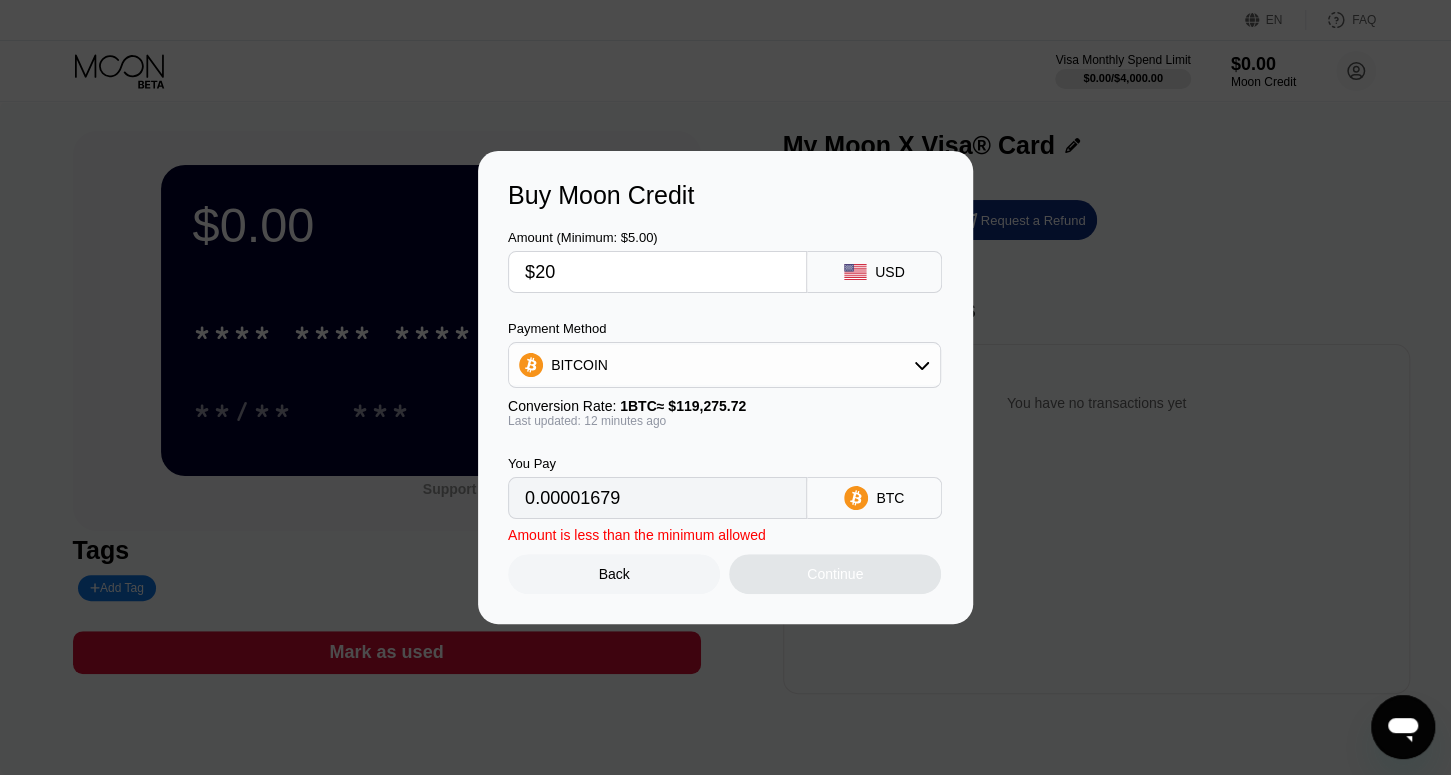 type on "0.00016790" 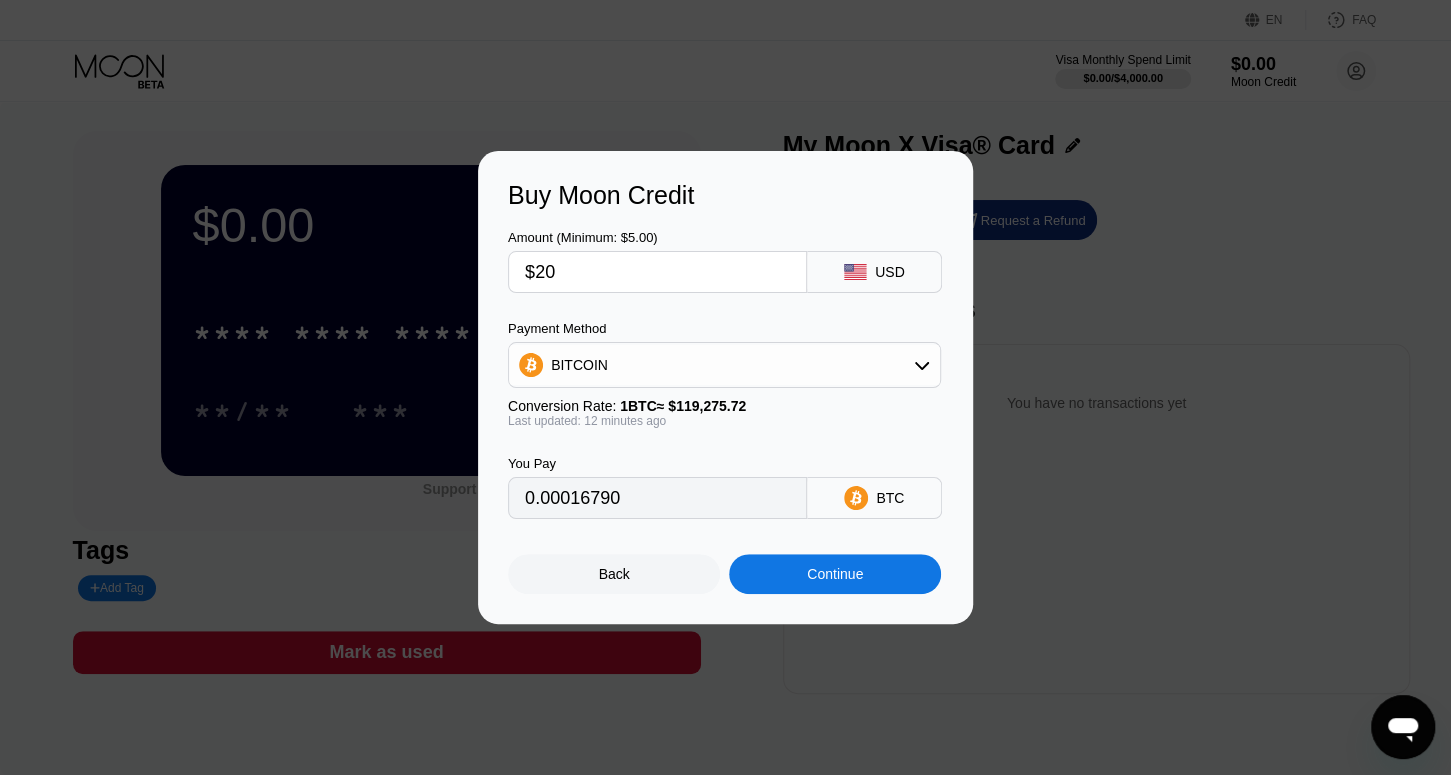 type on "$20" 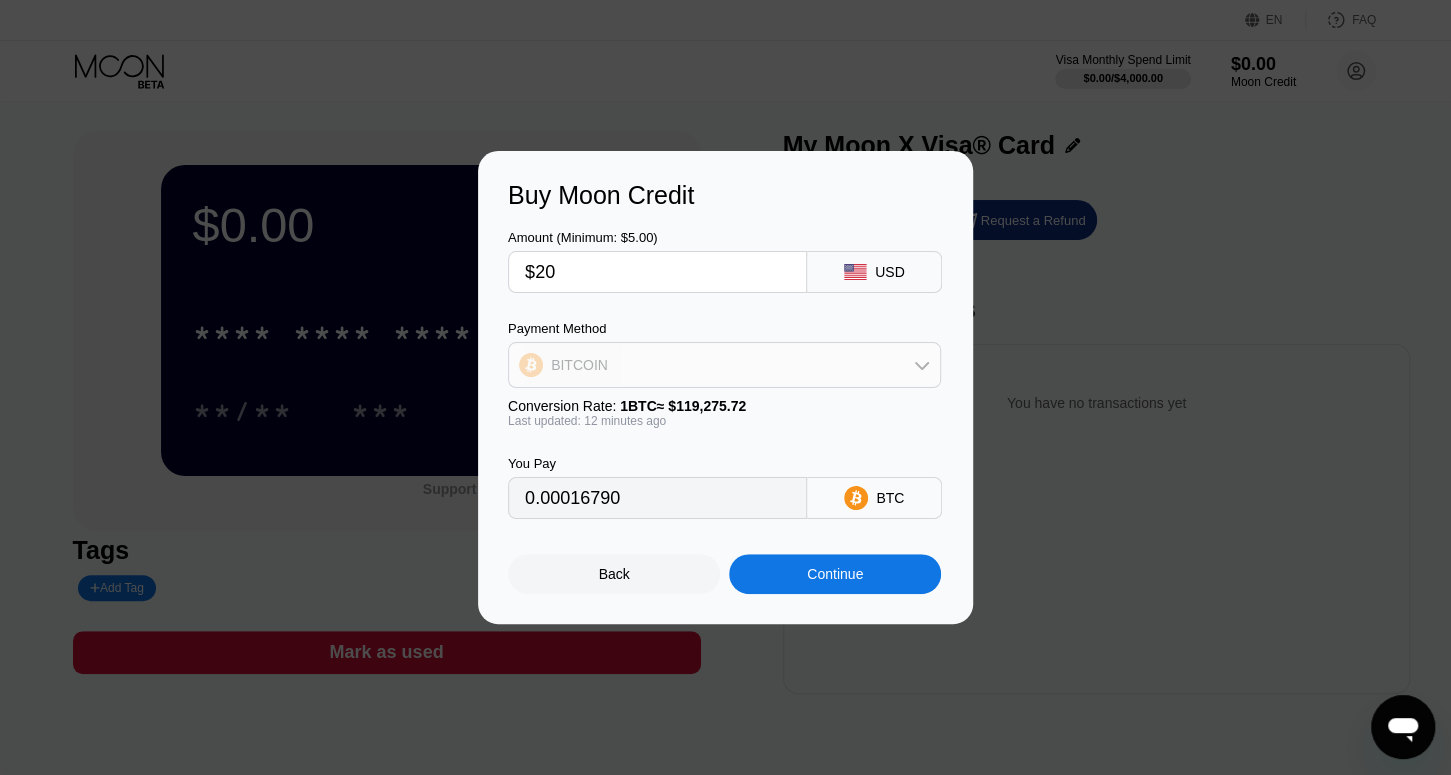 click on "BITCOIN" at bounding box center [724, 365] 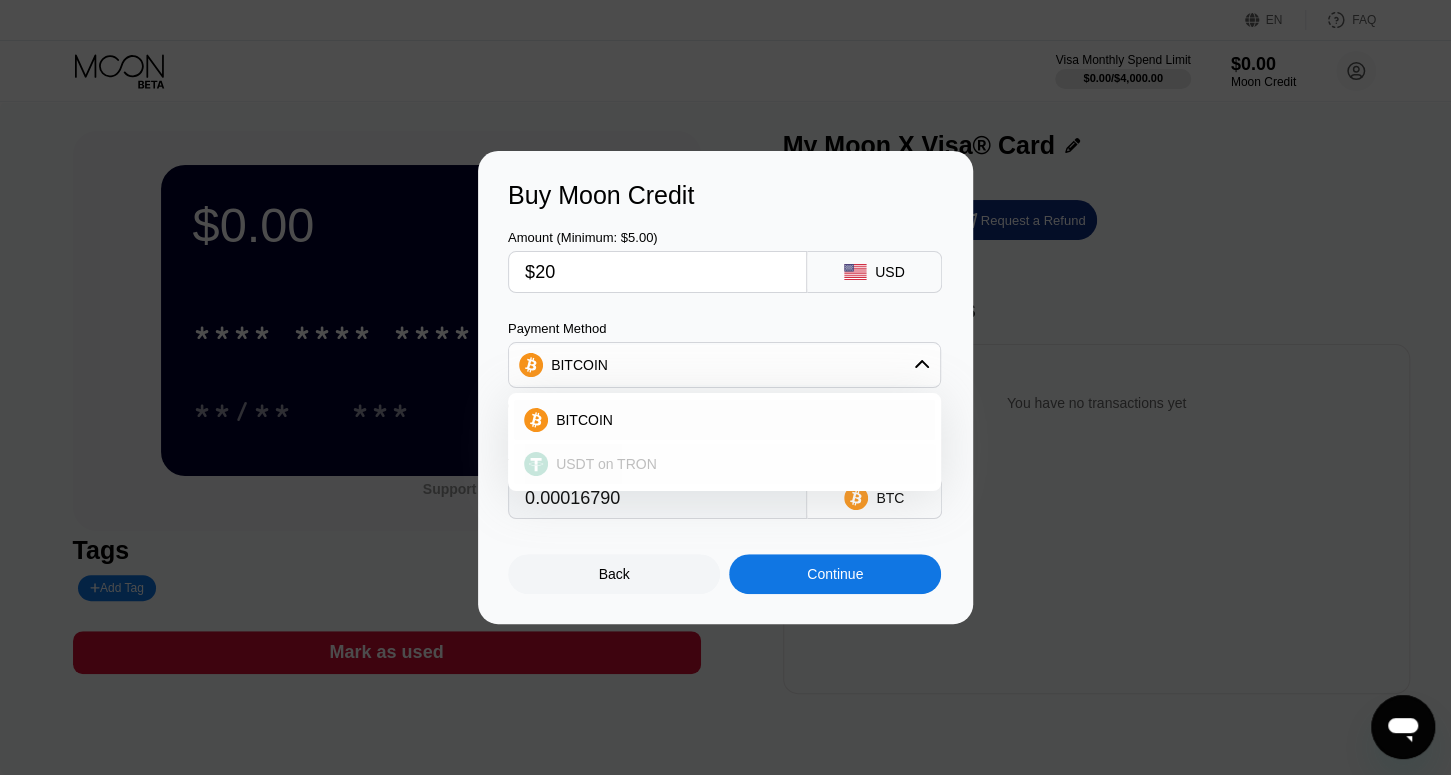 click on "USDT on TRON" at bounding box center [724, 464] 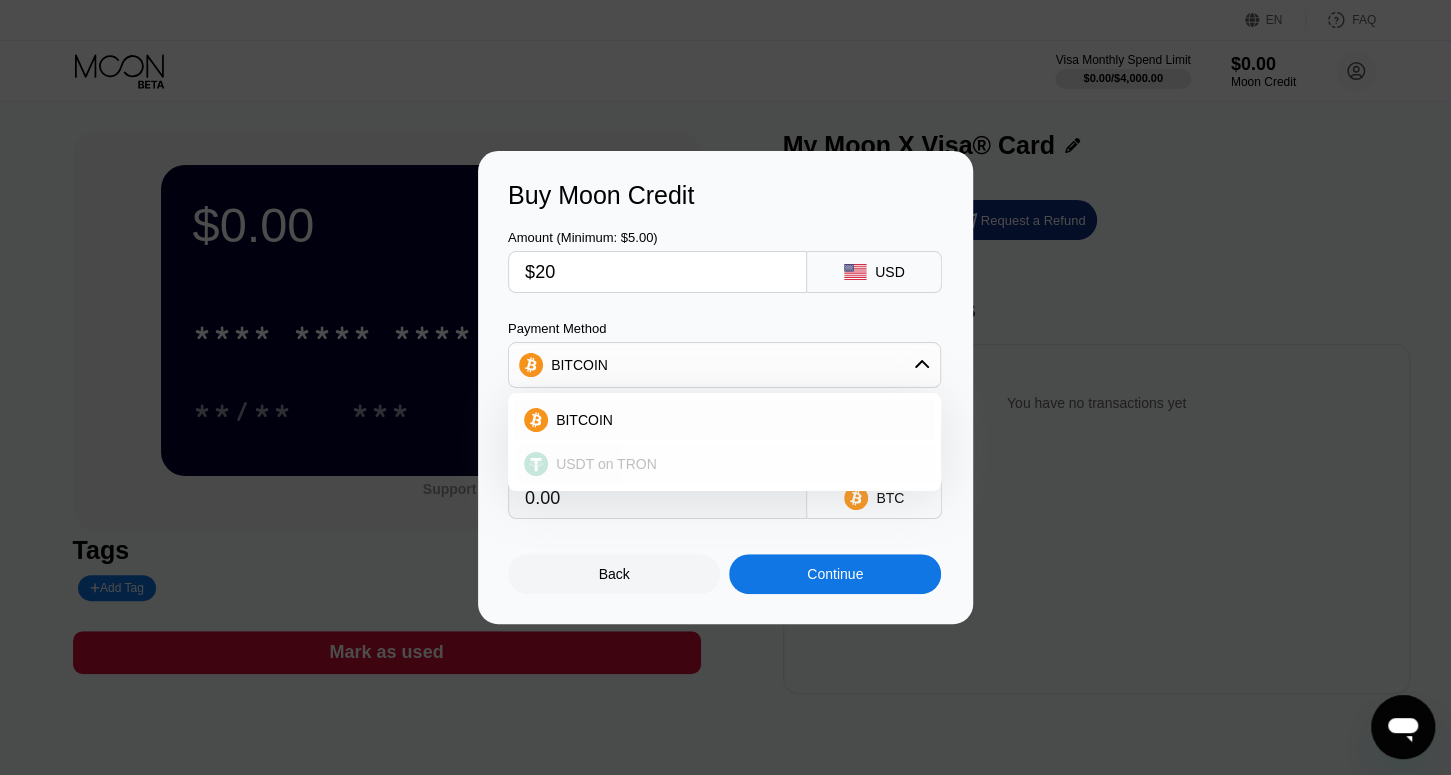 type on "20.20" 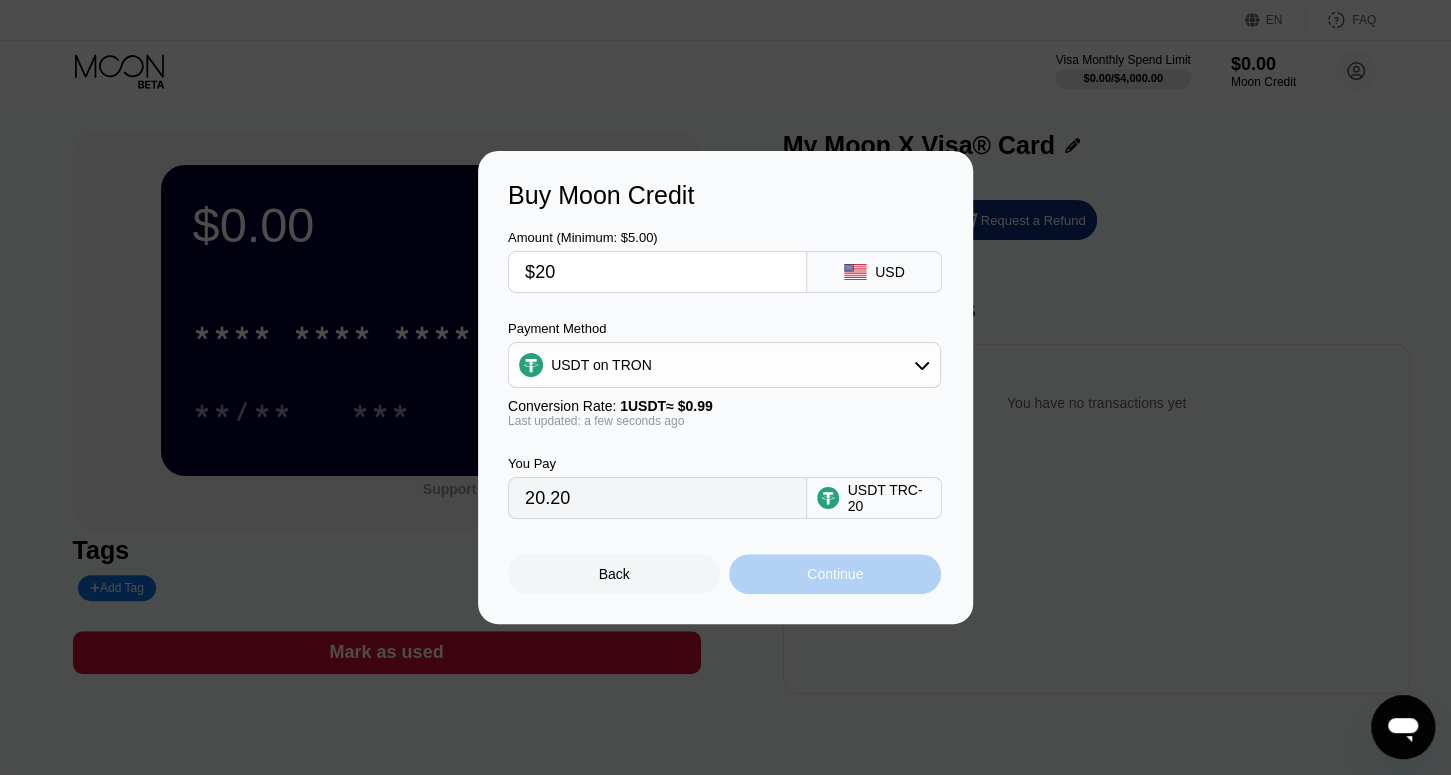 click on "Continue" at bounding box center (835, 574) 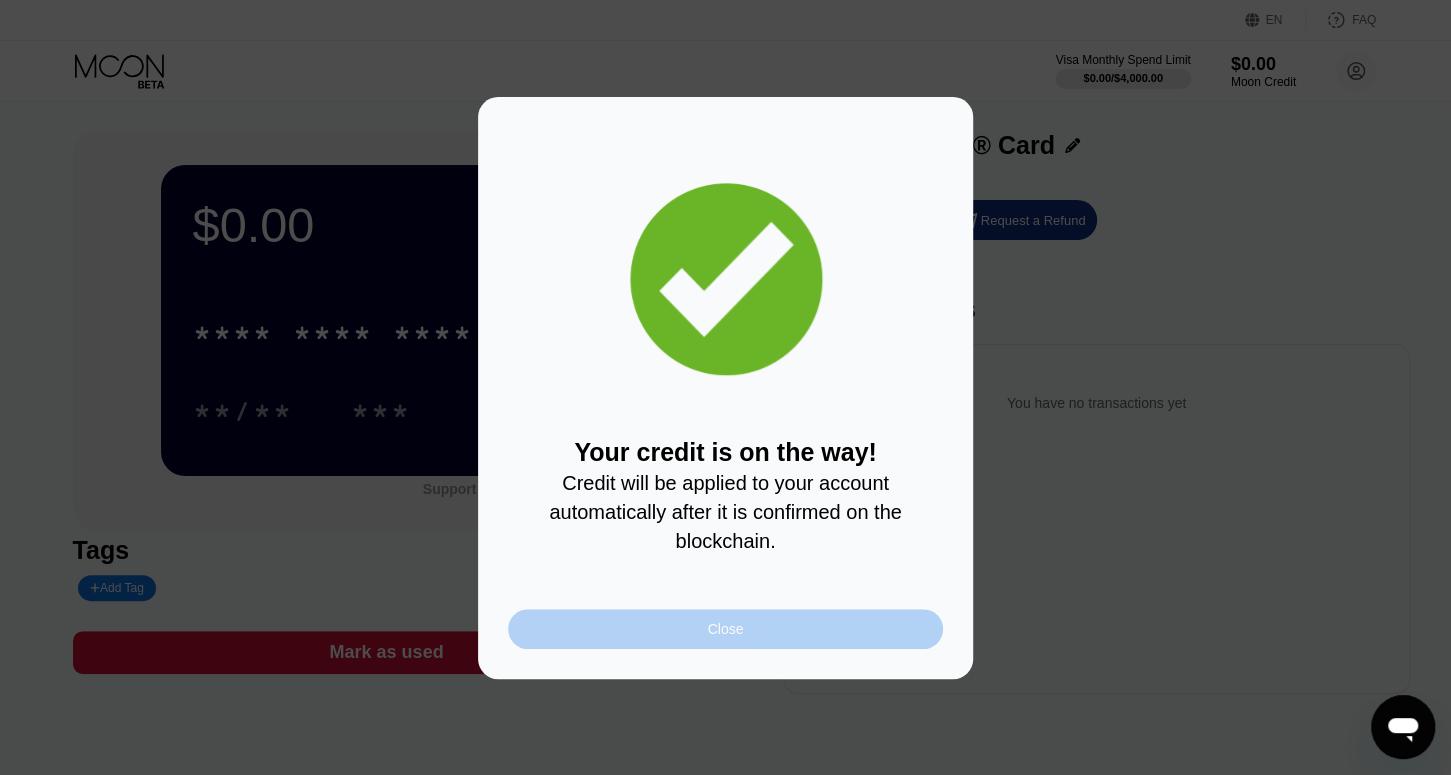 click on "Close" at bounding box center (725, 629) 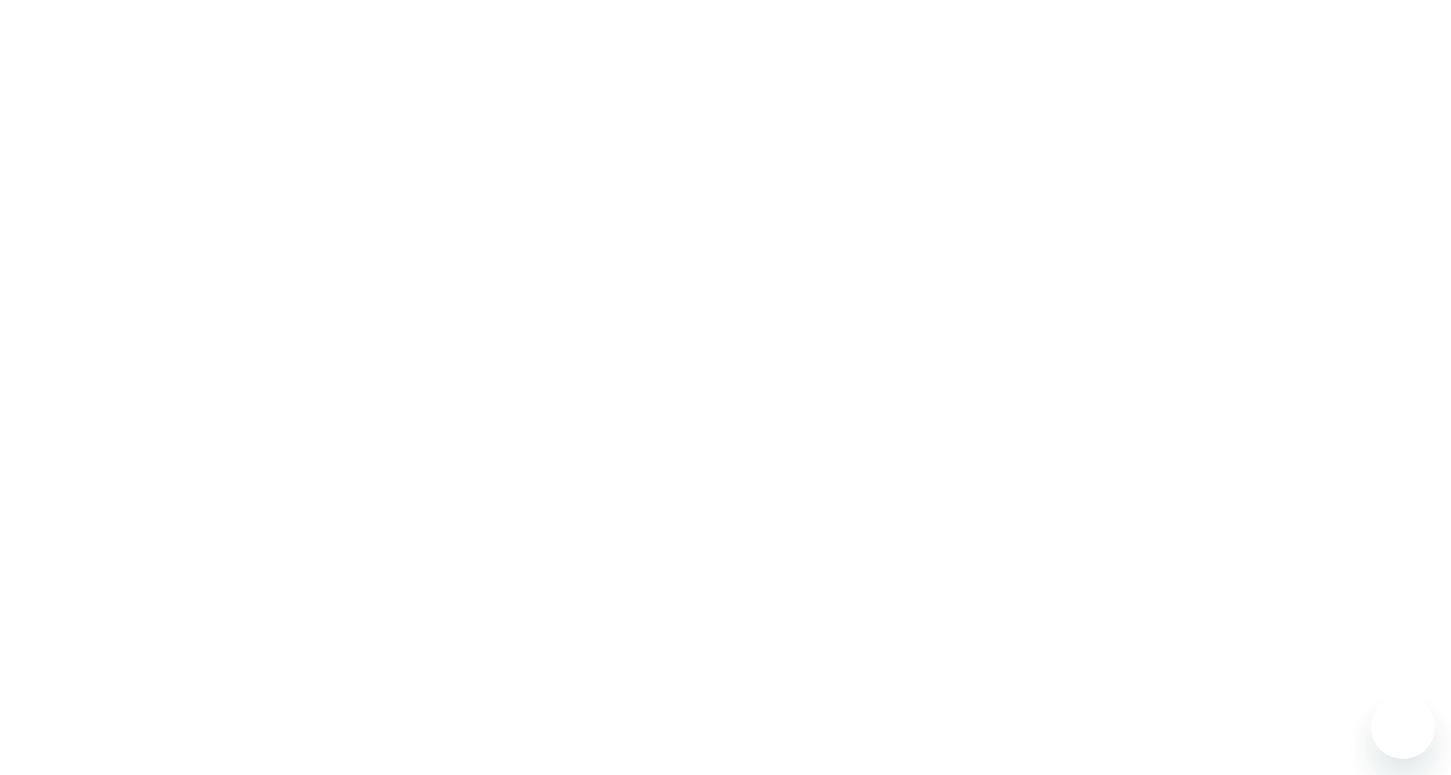 scroll, scrollTop: 0, scrollLeft: 0, axis: both 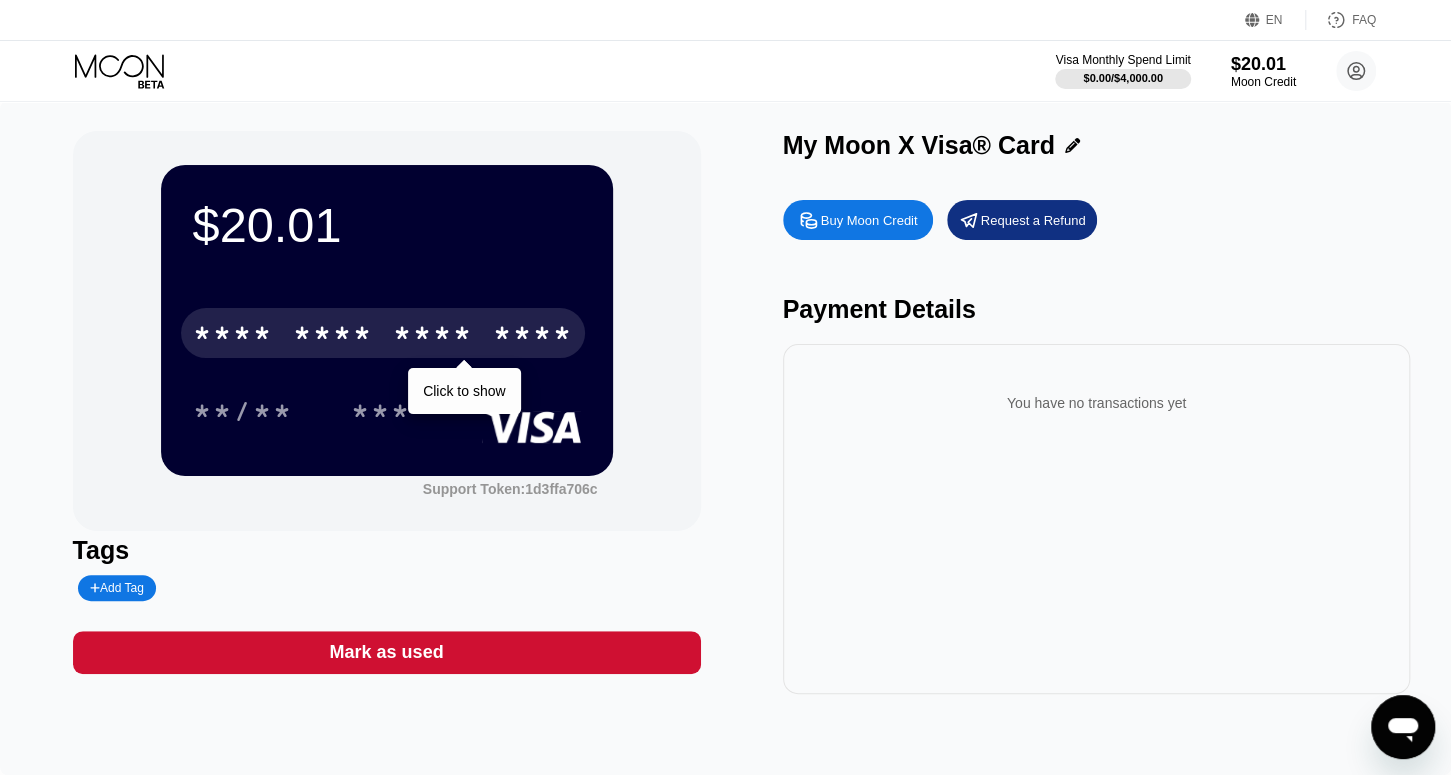 click on "* * * *" at bounding box center [333, 336] 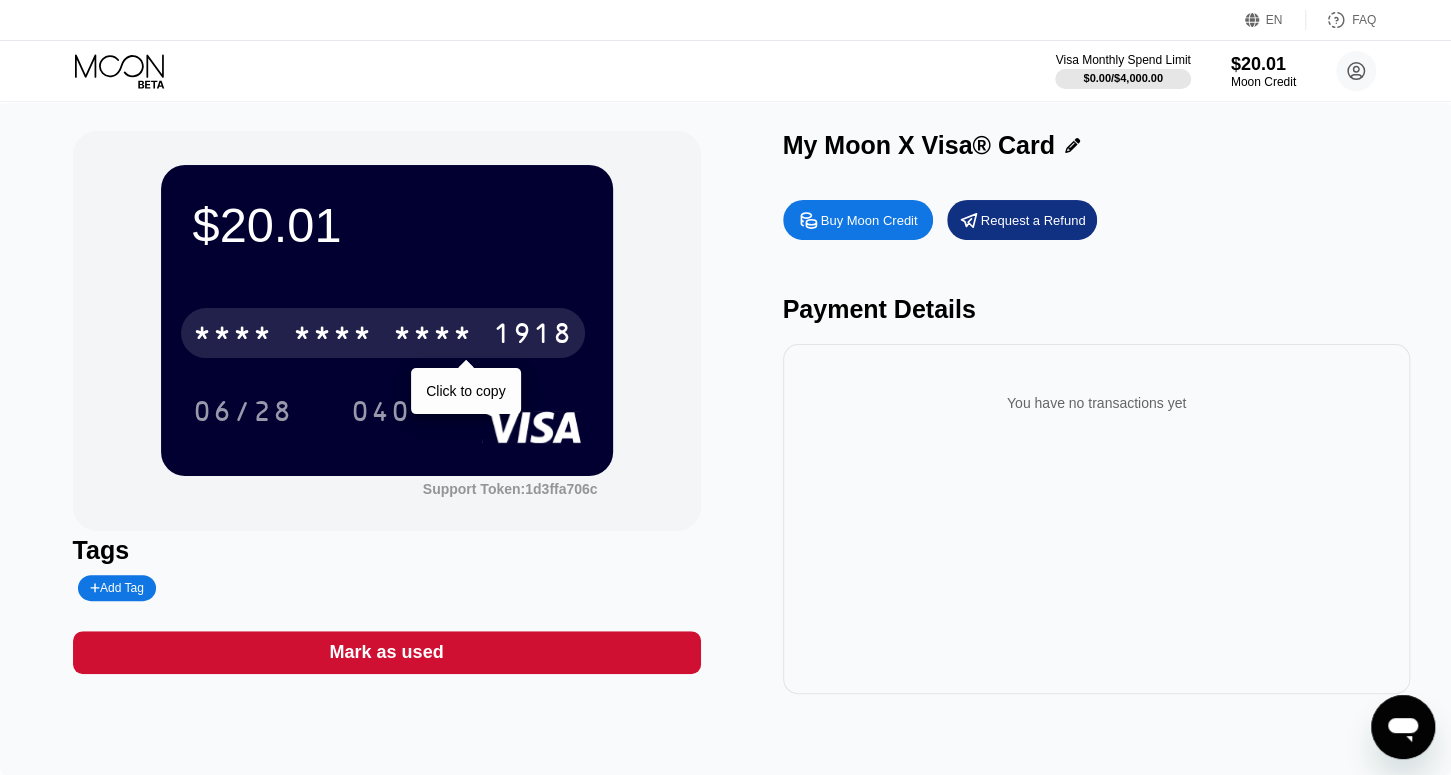 click on "* * * * * * * * * * * * 1918" at bounding box center [383, 333] 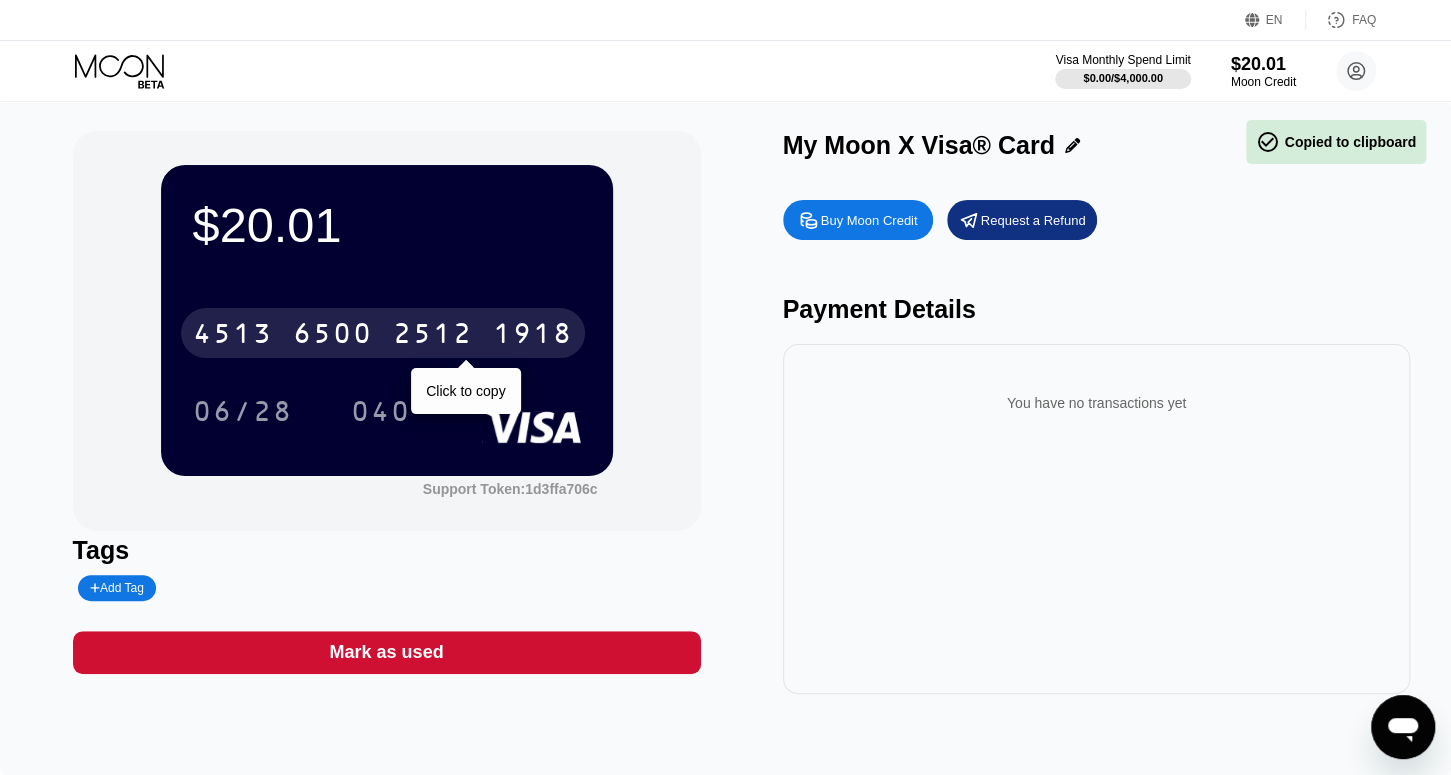 click on "4513 6500 2512 1918" at bounding box center [383, 333] 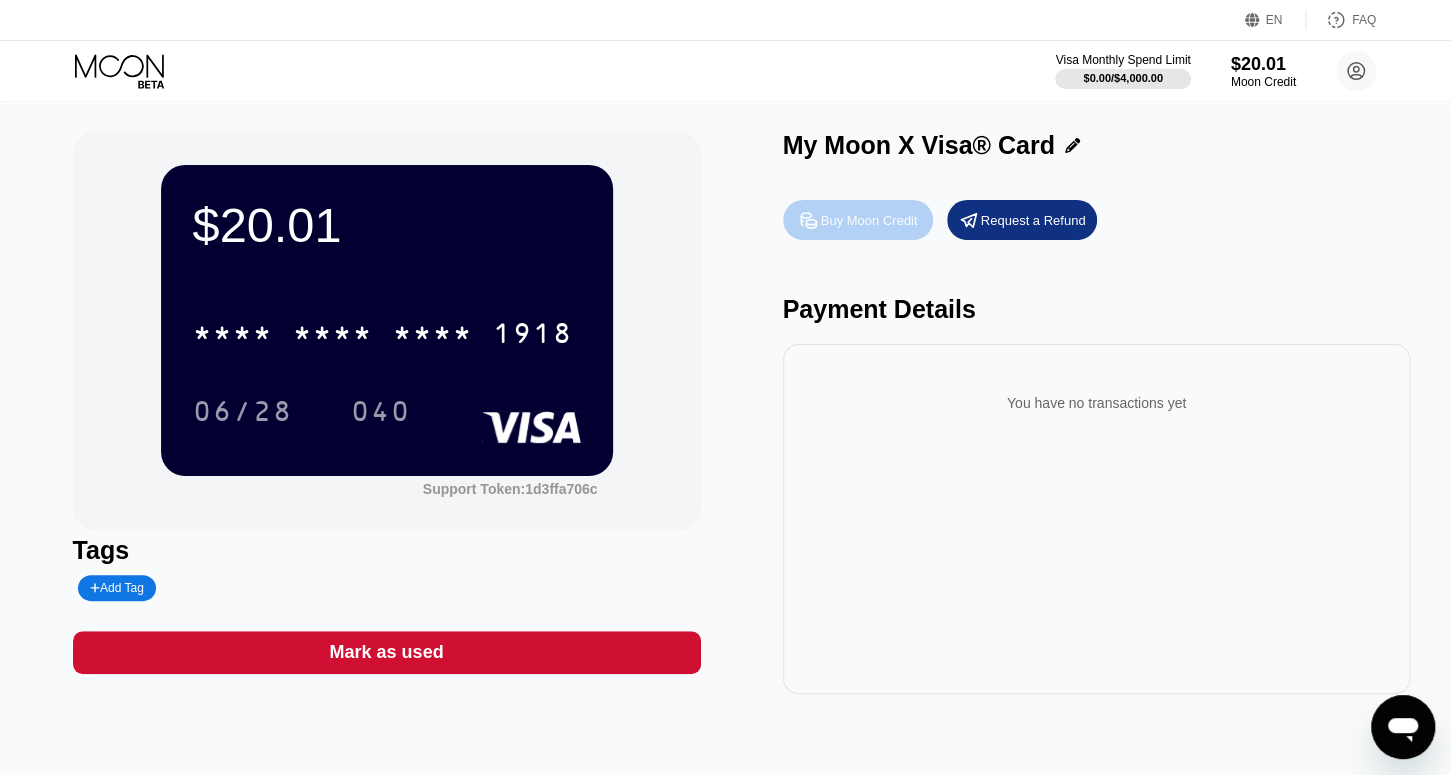 click on "Buy Moon Credit" at bounding box center [869, 220] 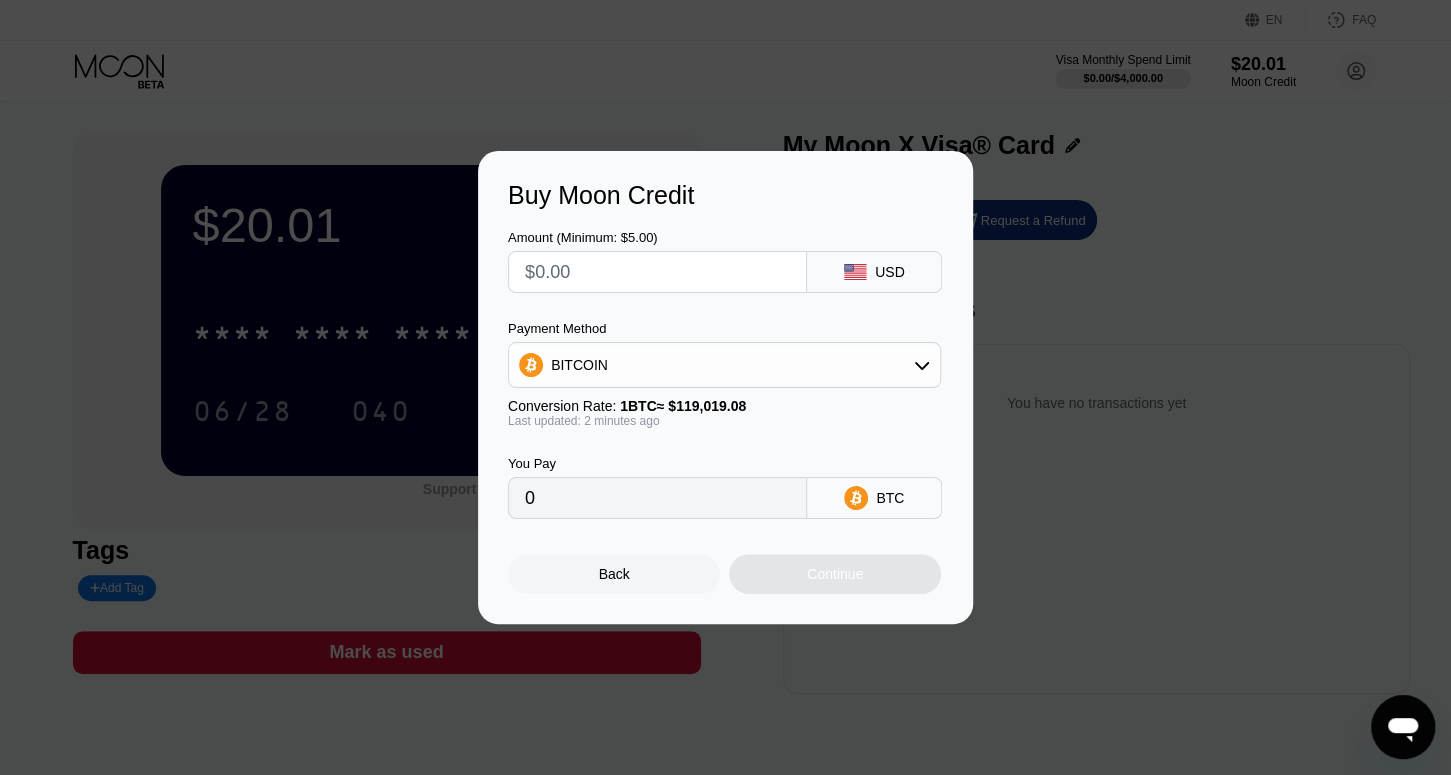 click on "Payment Method BITCOIN Conversion Rate:   1  BTC  ≈   $119,019.08 Last updated:   2 minutes ago" at bounding box center (724, 374) 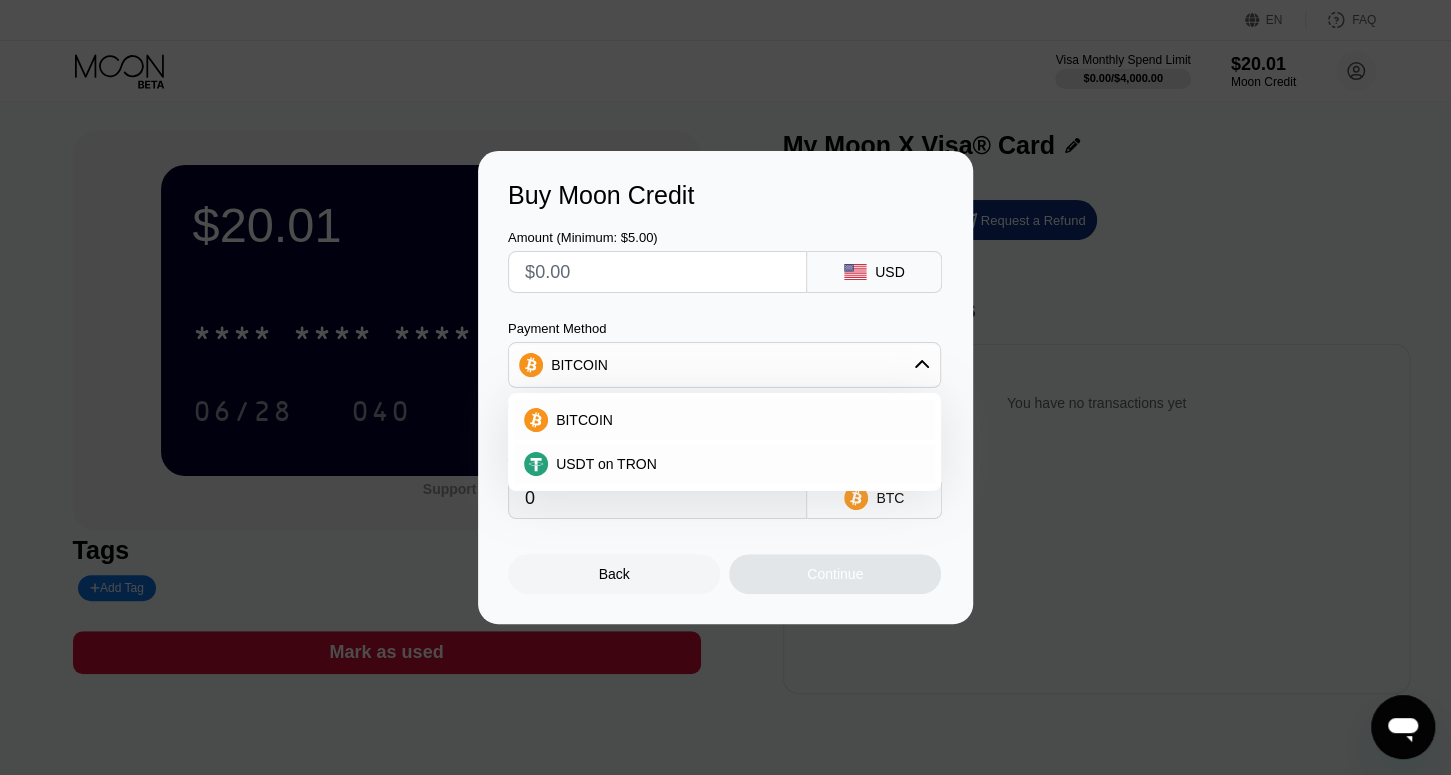 click on "USDT on TRON" at bounding box center (736, 464) 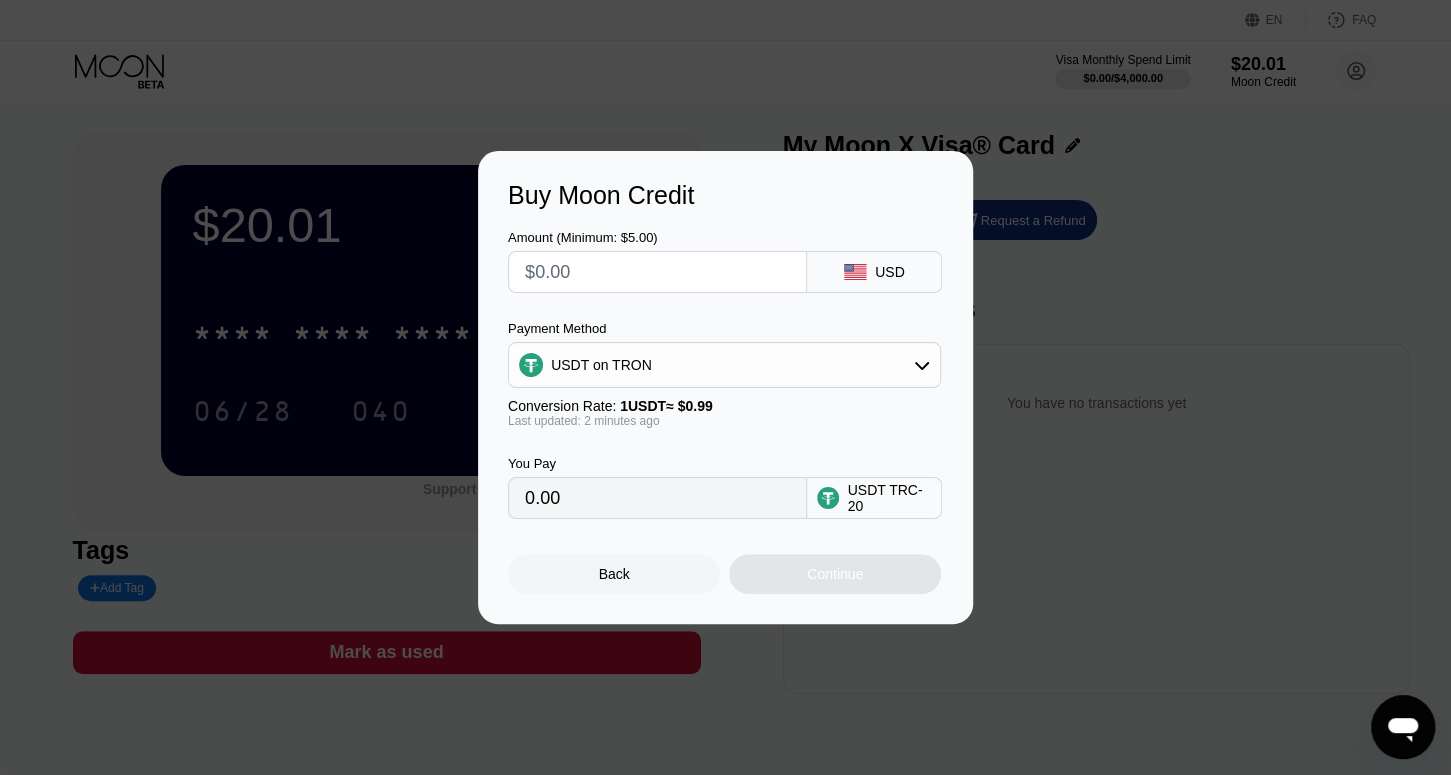 click at bounding box center (657, 272) 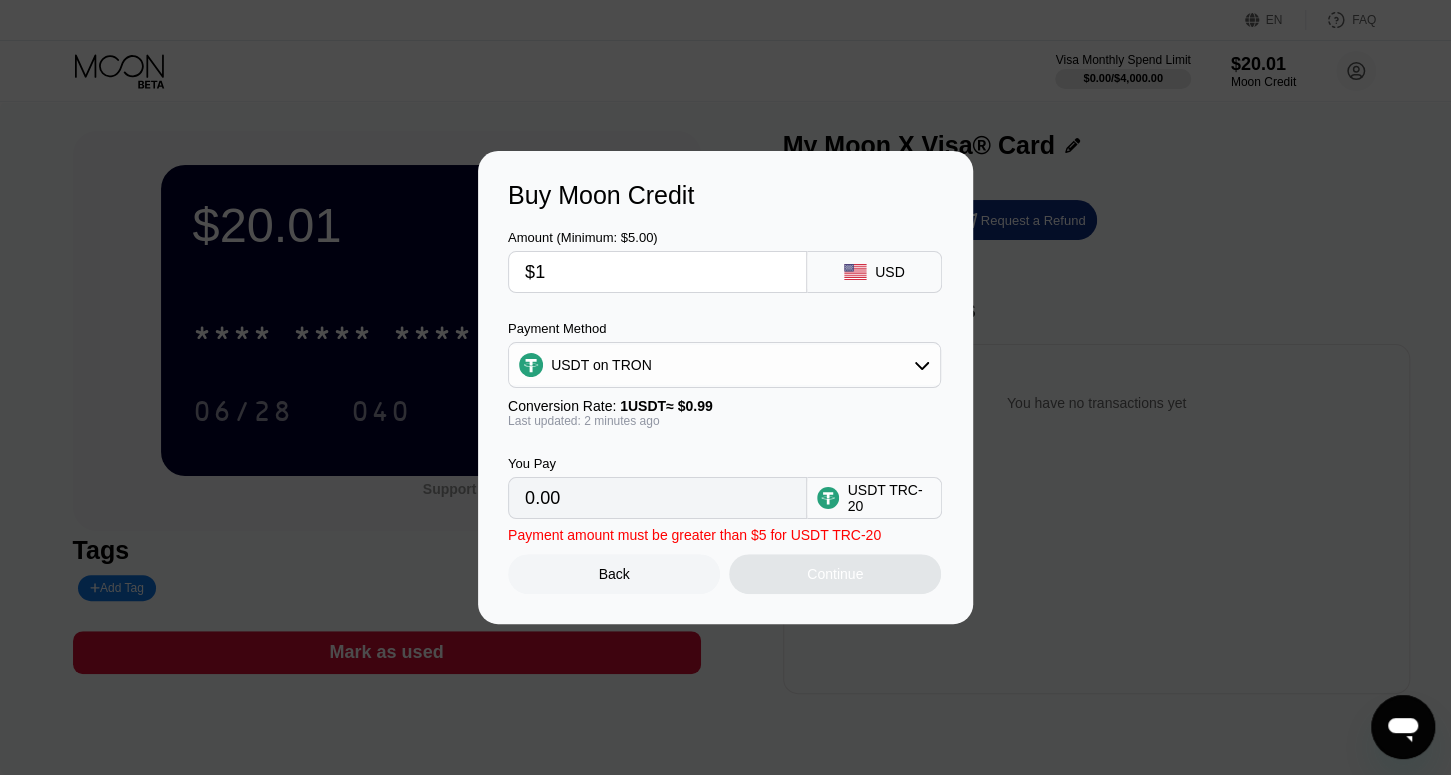type on "1.01" 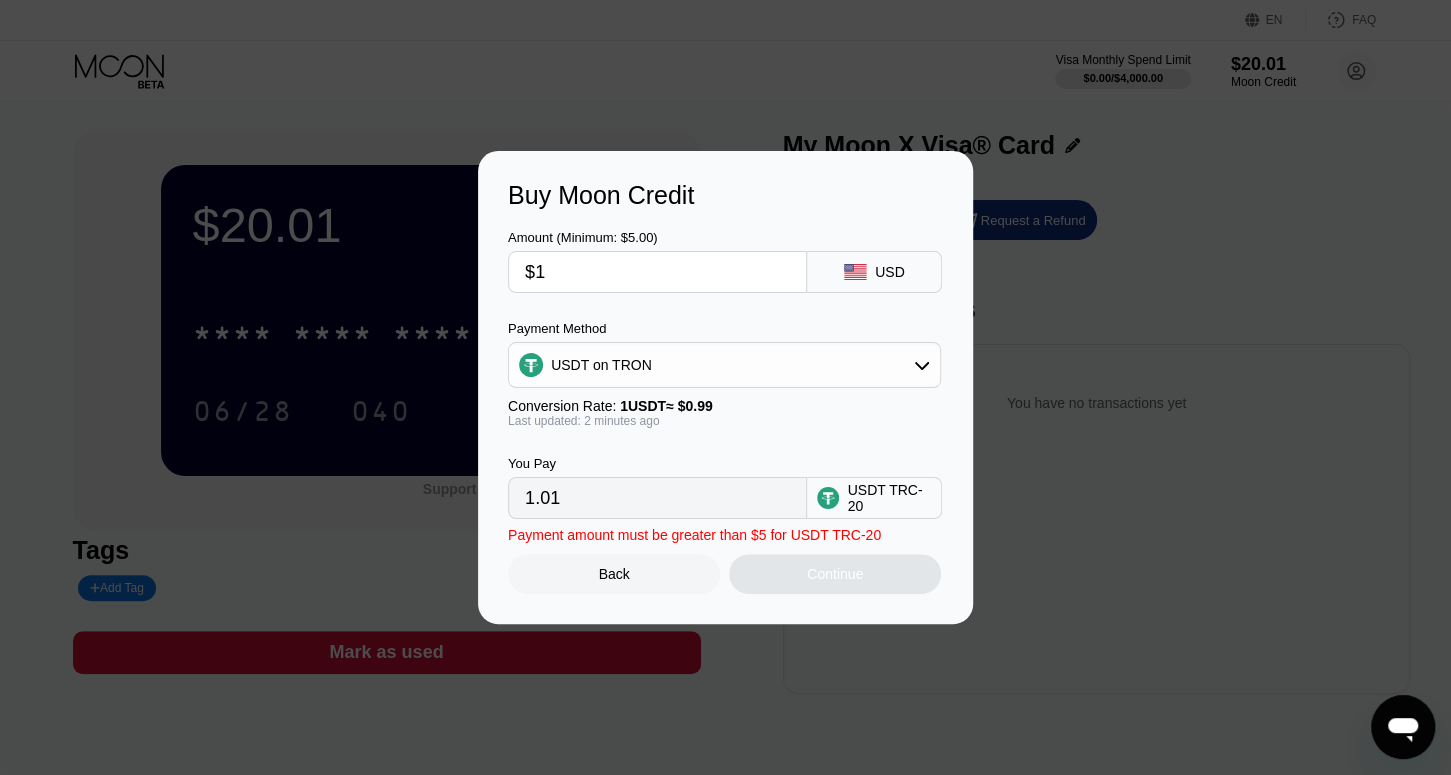 type on "$10" 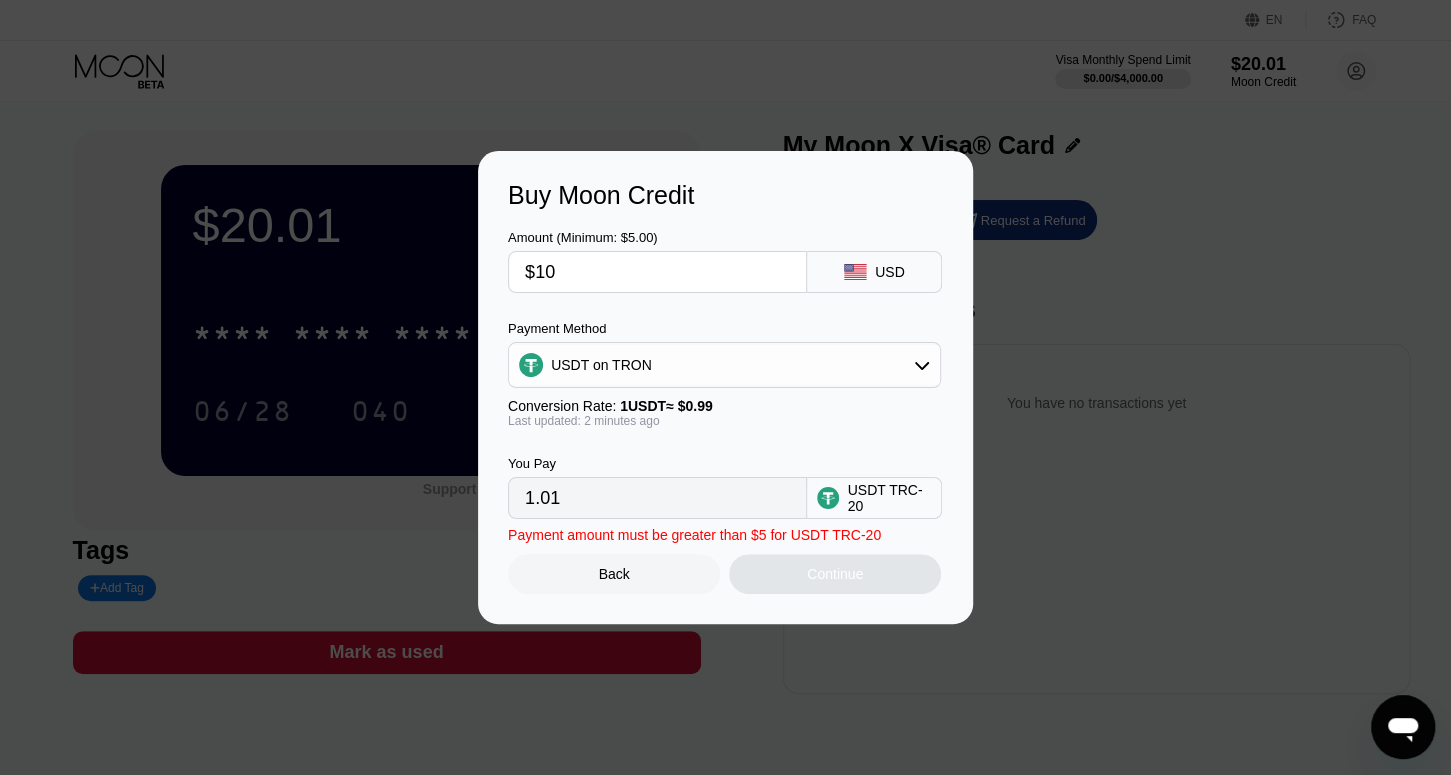 type on "10.10" 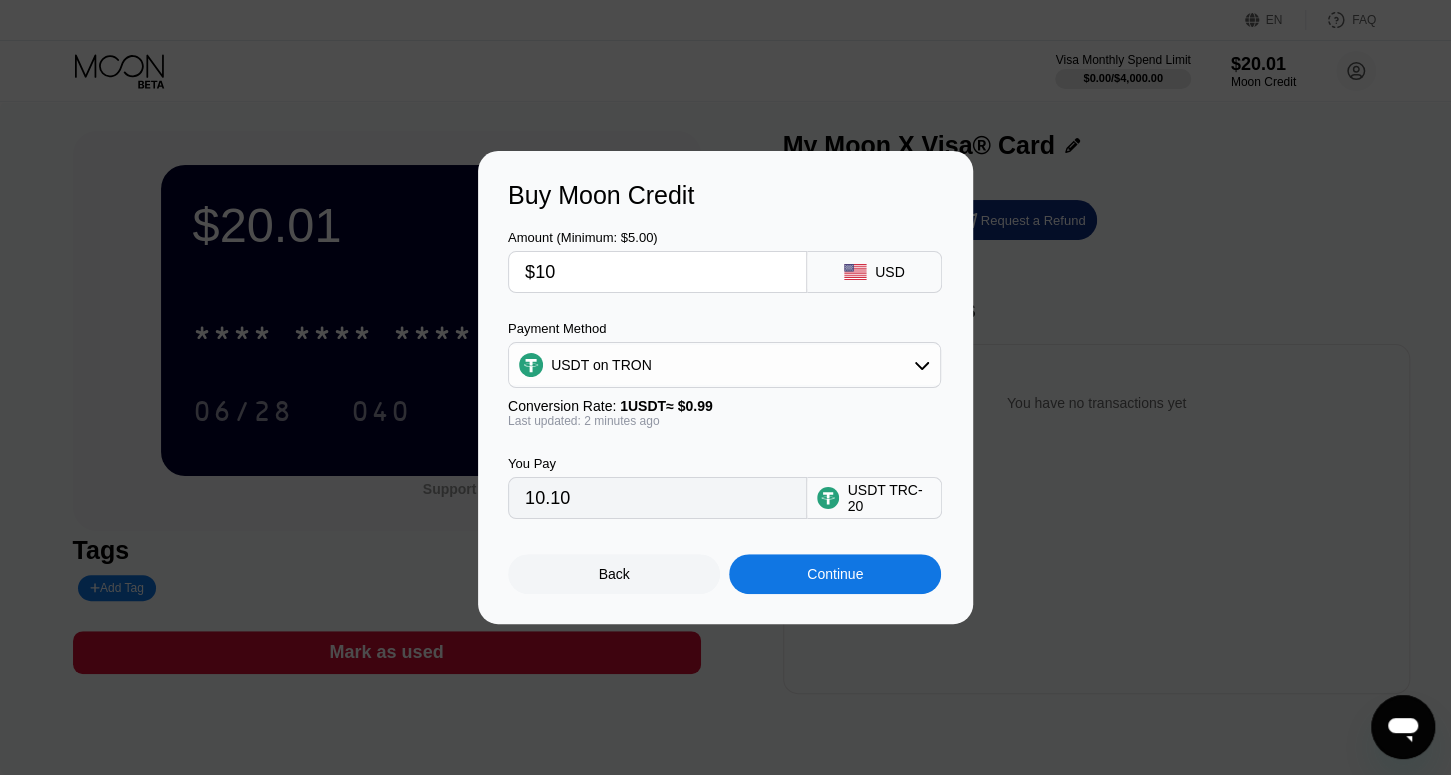 type on "$10" 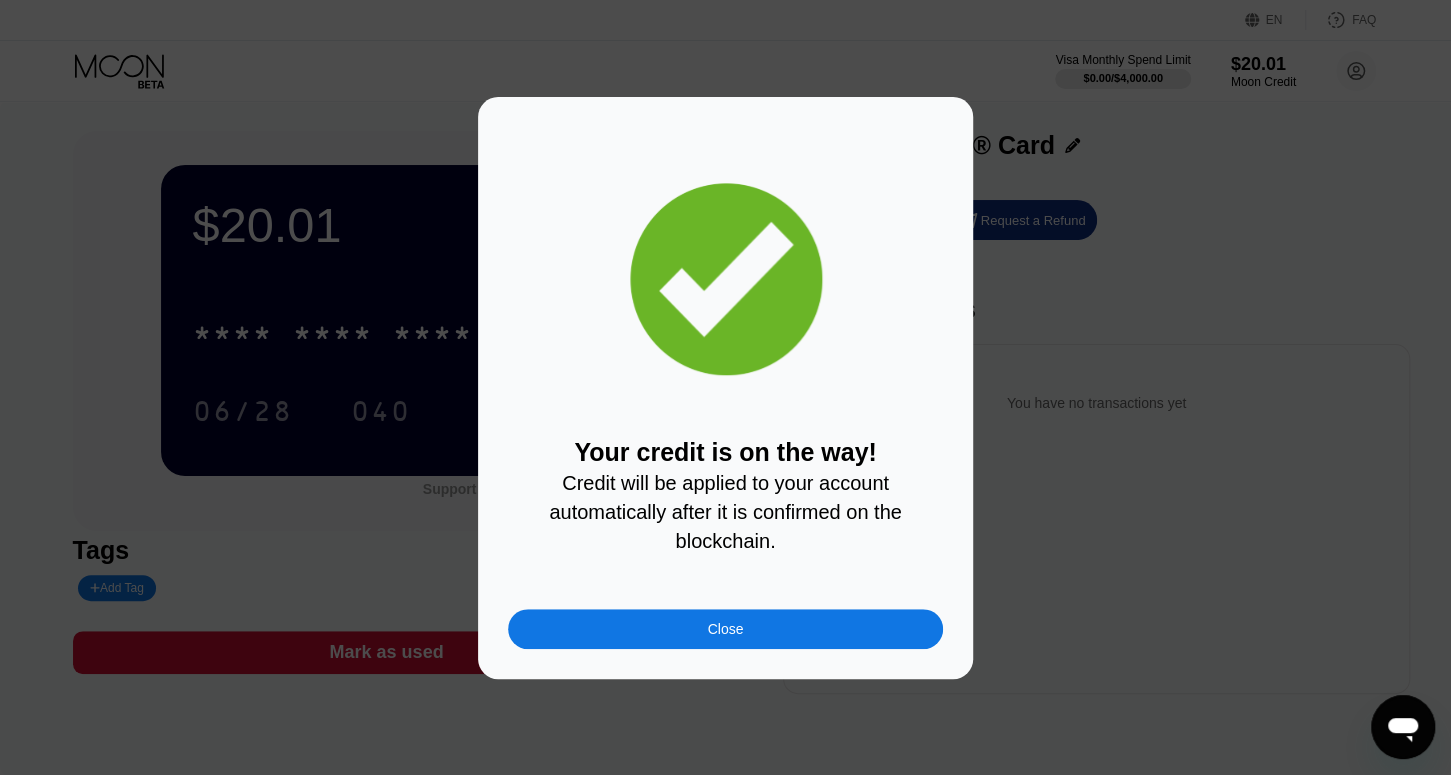 click on "Close" at bounding box center [725, 629] 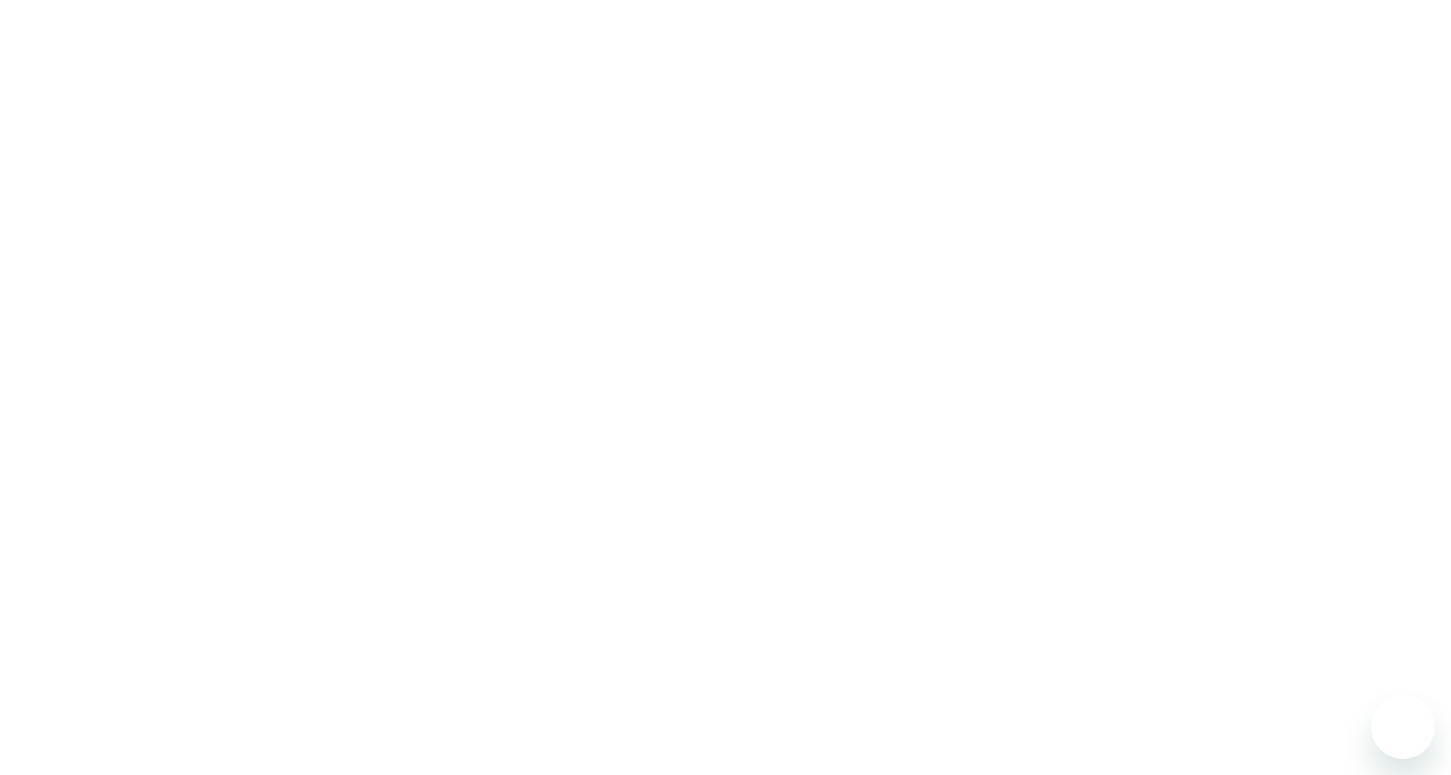 scroll, scrollTop: 0, scrollLeft: 0, axis: both 